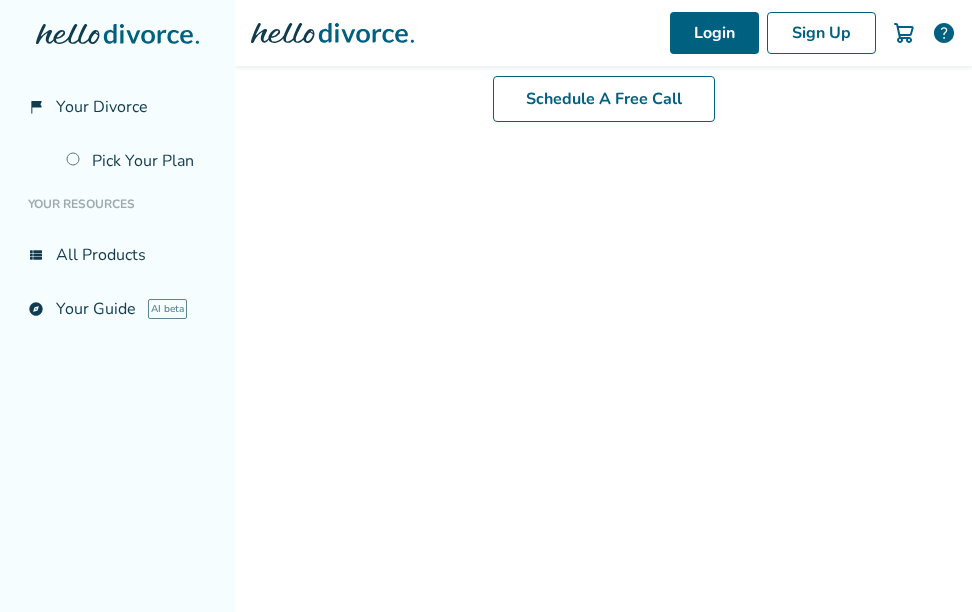 scroll, scrollTop: 0, scrollLeft: 0, axis: both 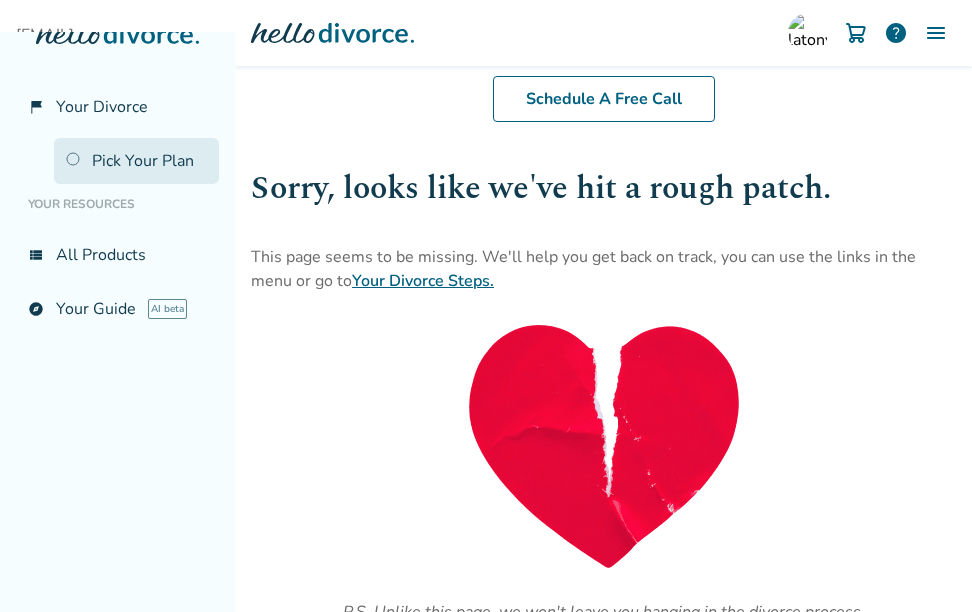 click on "Pick Your Plan" at bounding box center (136, 161) 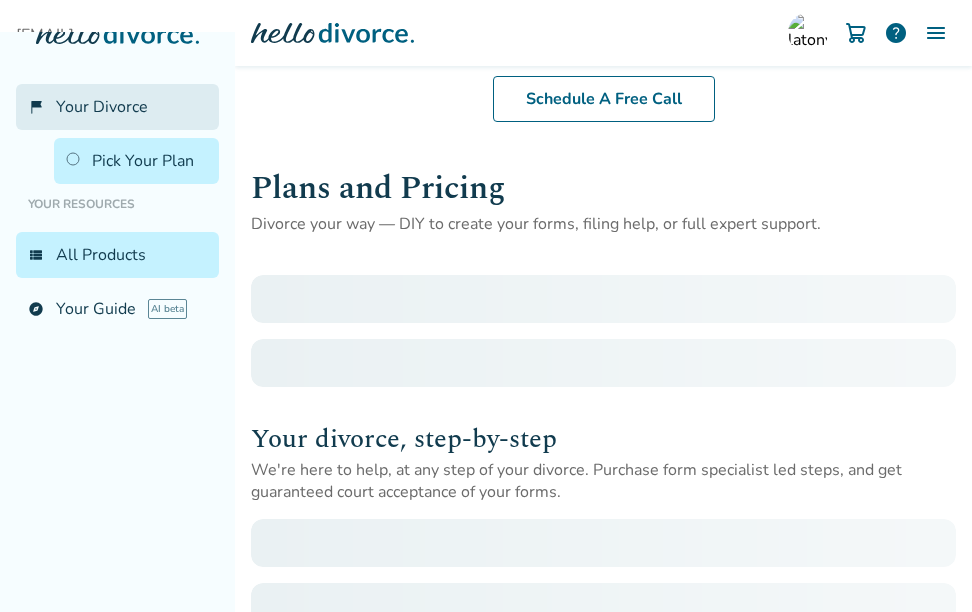 click on "Your Divorce" at bounding box center (102, 107) 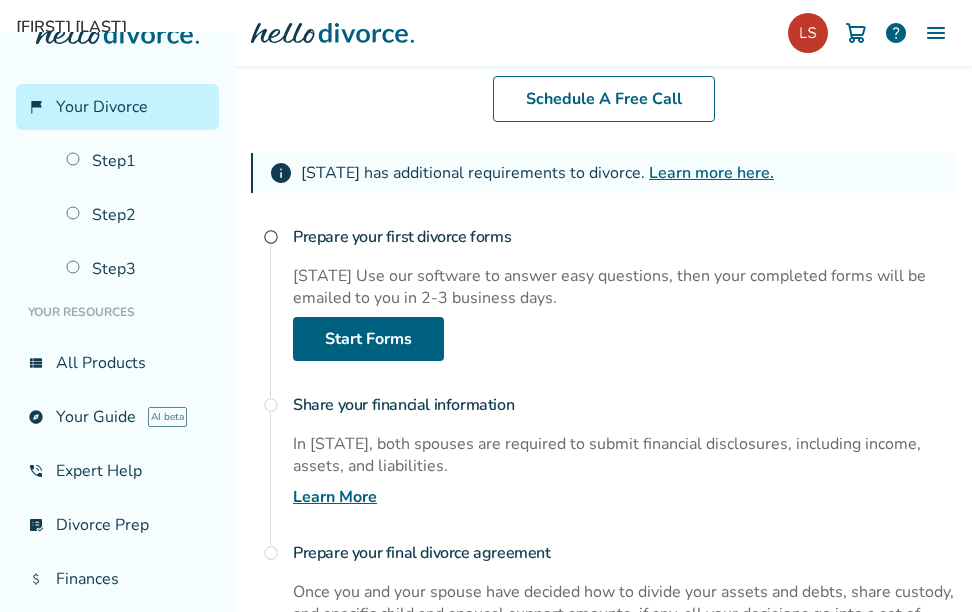 scroll, scrollTop: 352, scrollLeft: 0, axis: vertical 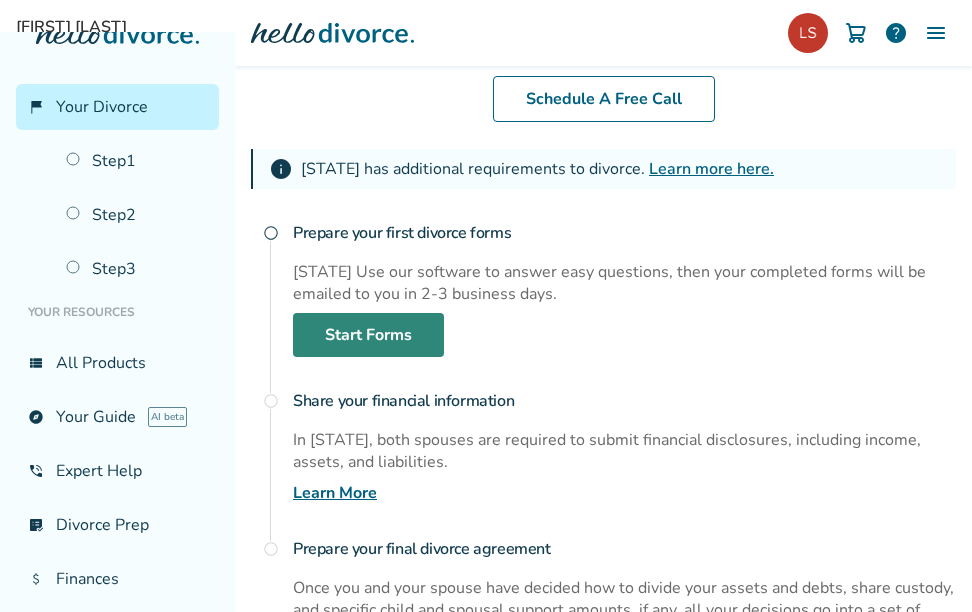 click on "Start Forms" at bounding box center [368, 335] 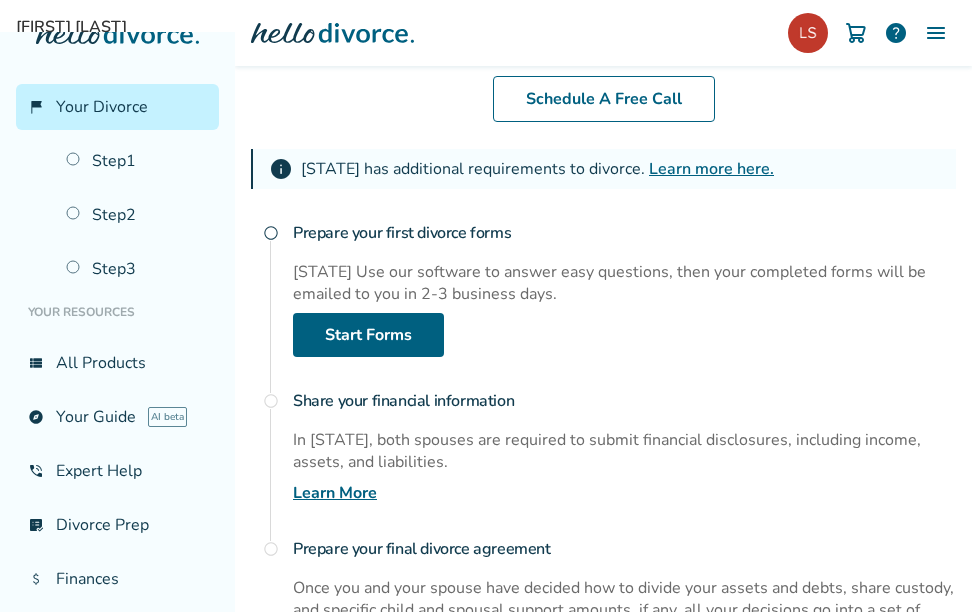 scroll, scrollTop: 164, scrollLeft: 0, axis: vertical 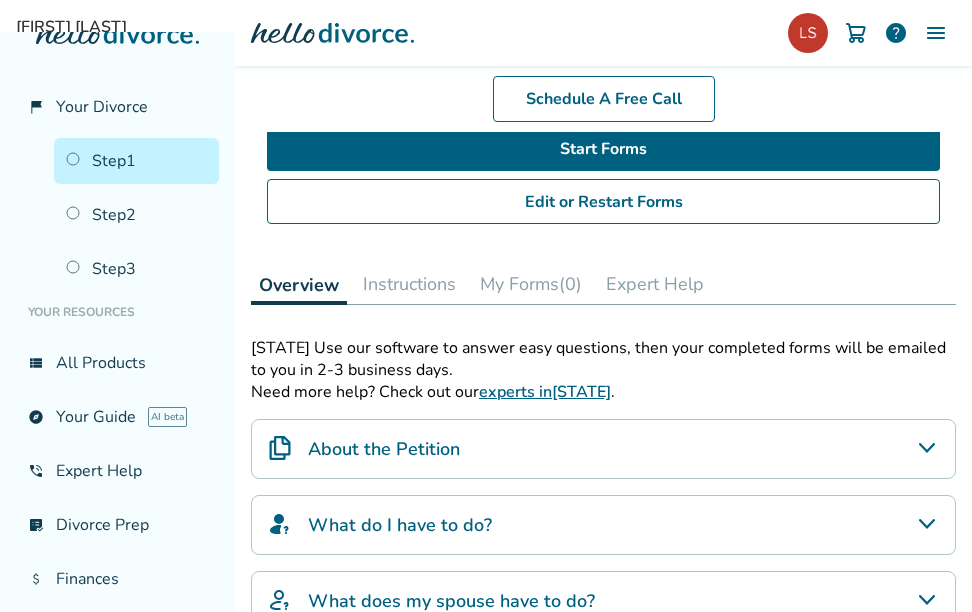 click on "My Forms  (0)" at bounding box center (531, 284) 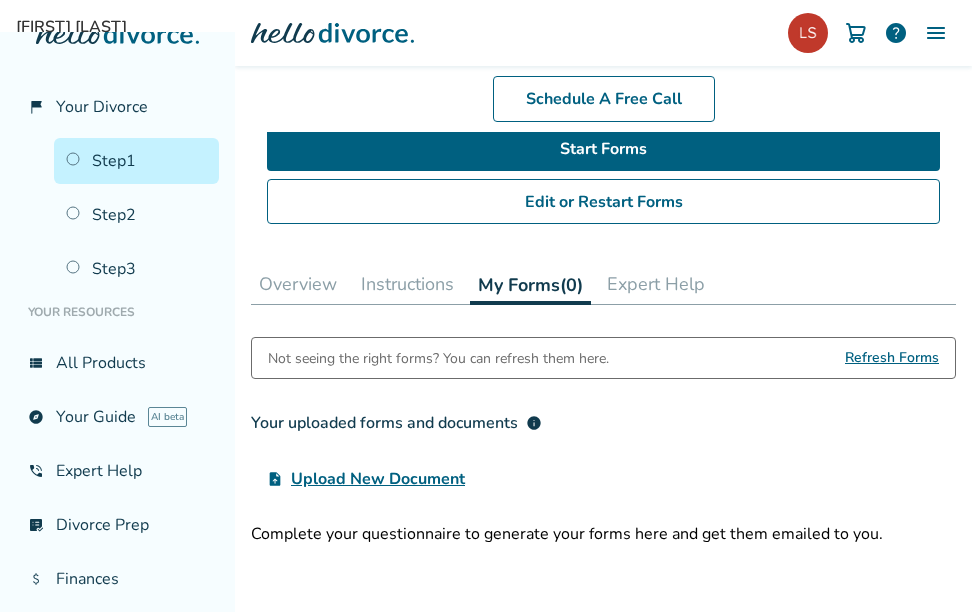 click on "Refresh Forms" at bounding box center [892, 358] 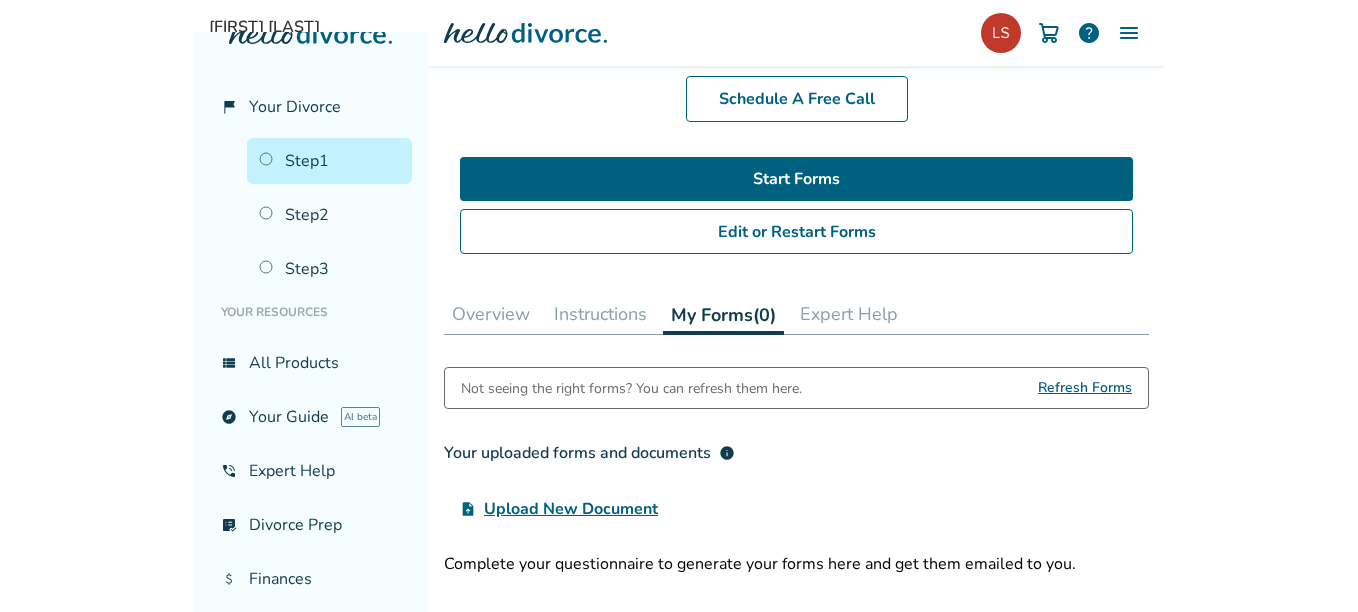 scroll, scrollTop: 0, scrollLeft: 0, axis: both 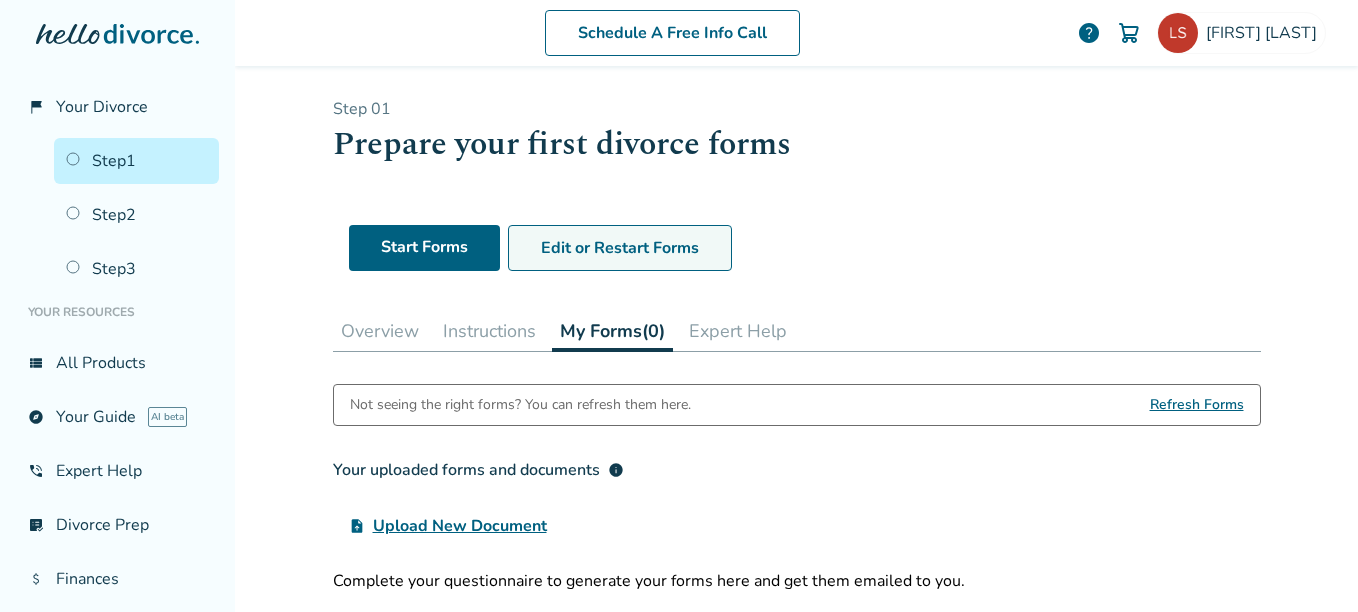 click on "Edit or Restart Forms" at bounding box center [620, 248] 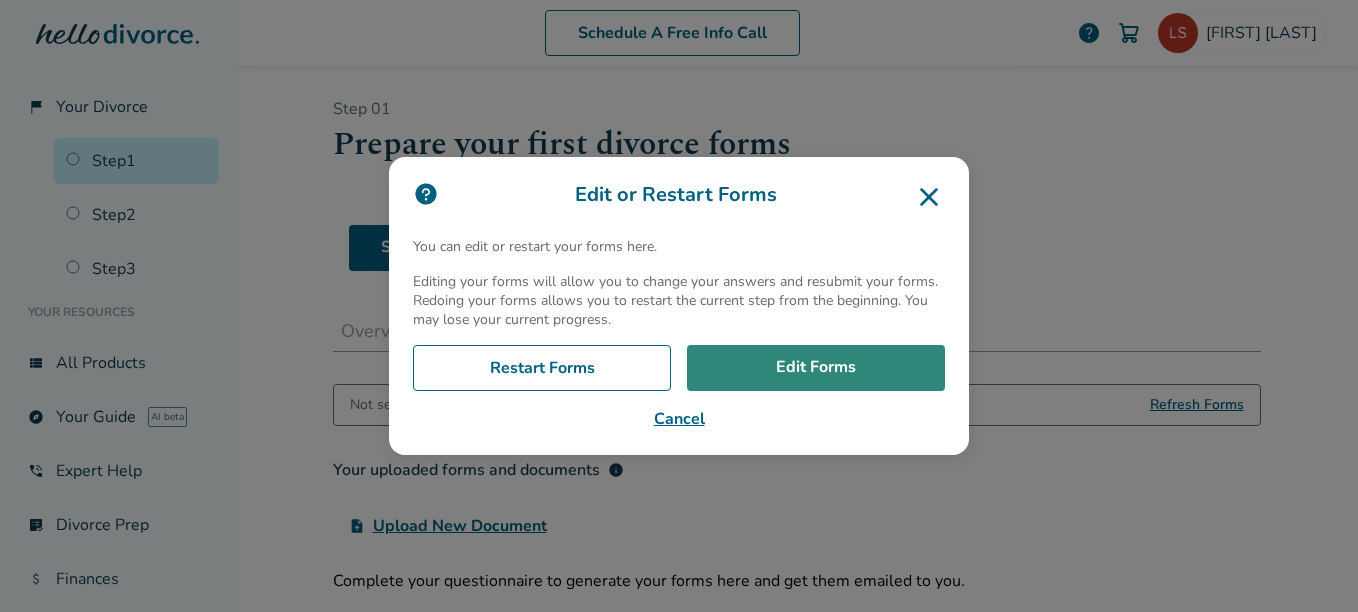 click on "Edit Forms" at bounding box center (816, 368) 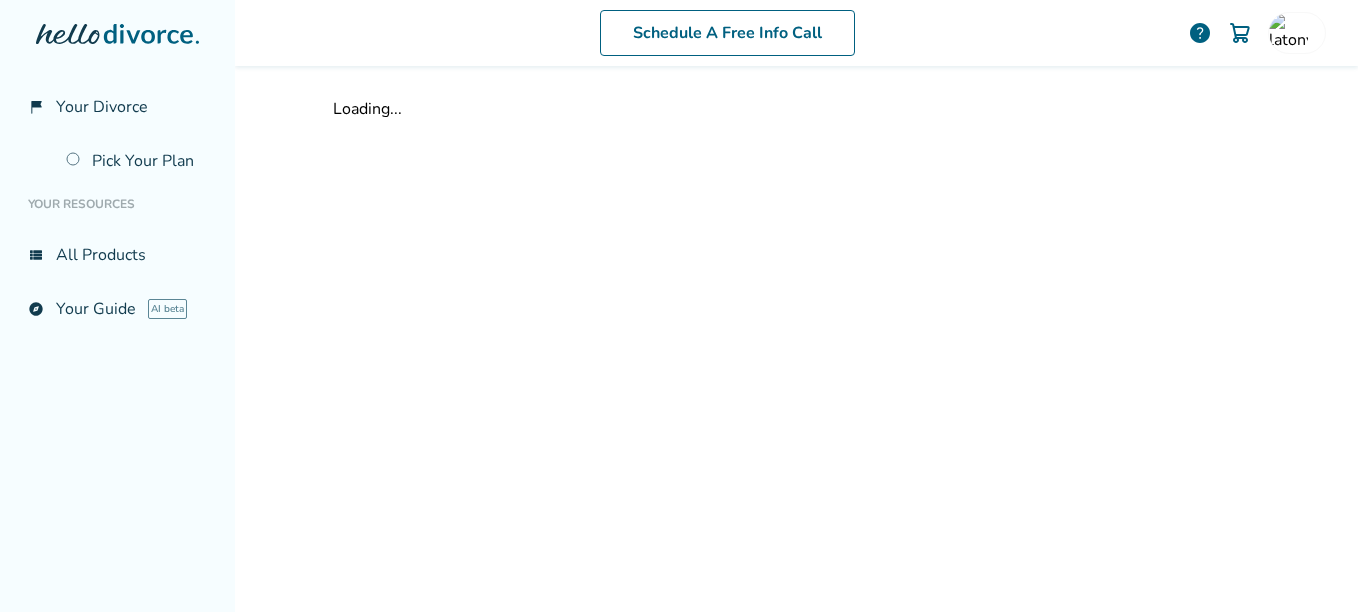 scroll, scrollTop: 0, scrollLeft: 0, axis: both 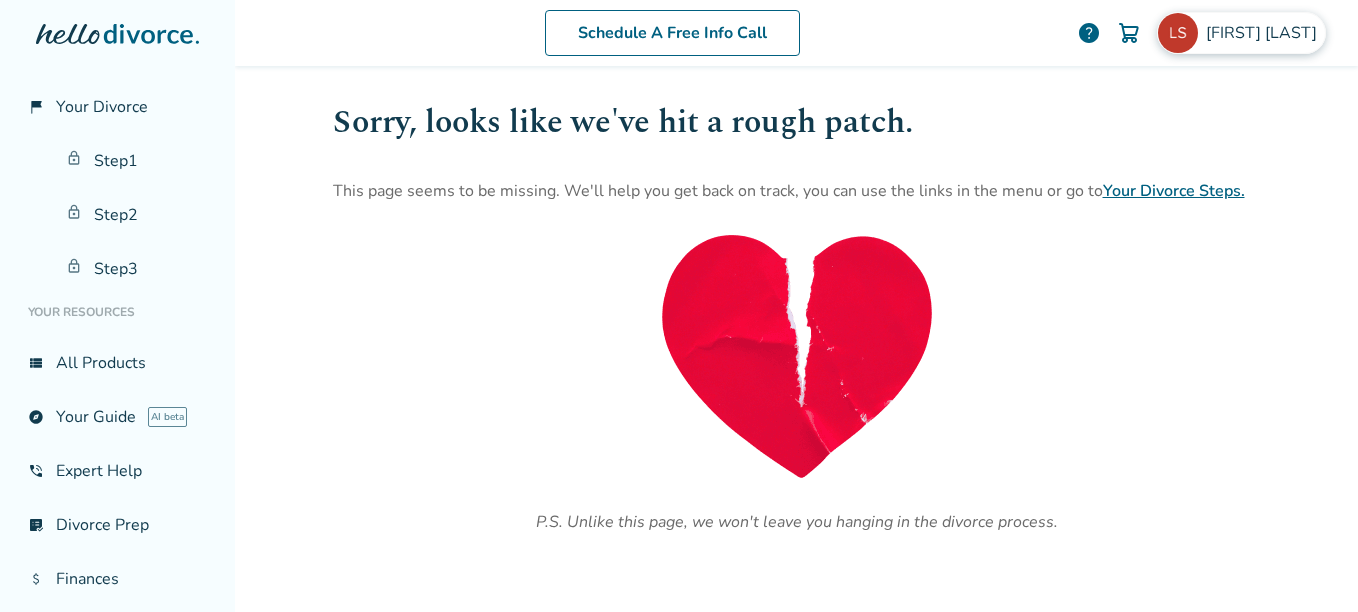 click on "[FIRST] [LAST]" at bounding box center [1265, 33] 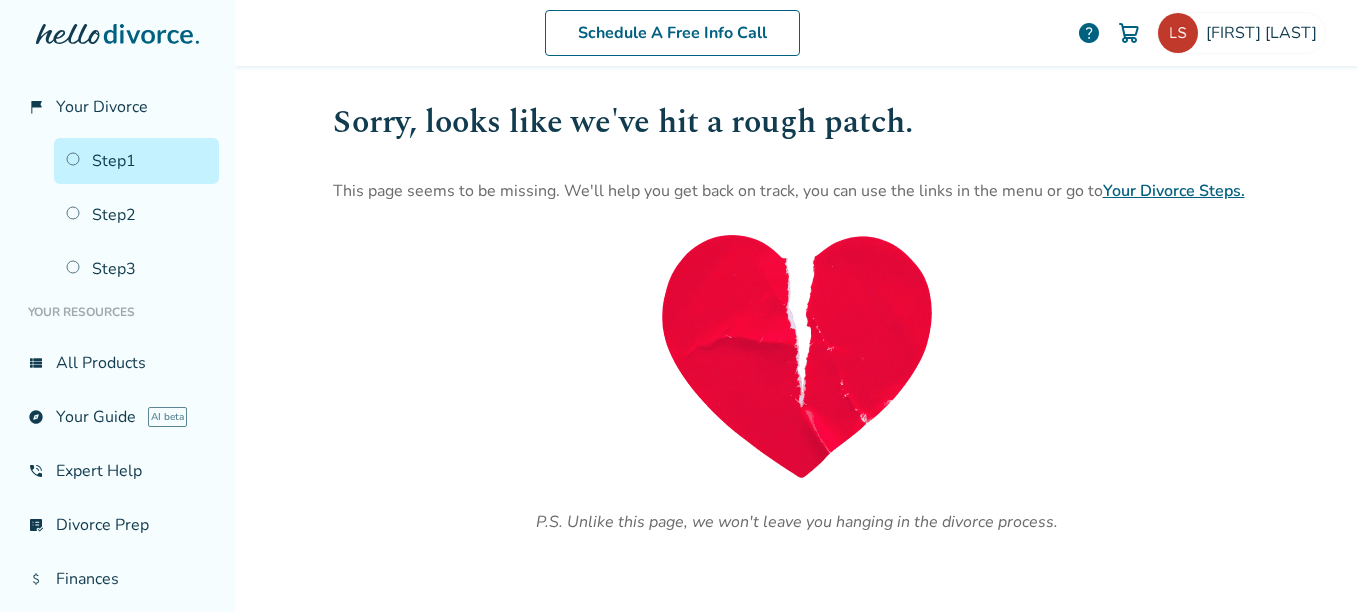 click on "Sorry, looks like we've hit a rough patch. This page seems to be missing. We'll help you get back on track, you can use the links in the menu or go to  Your Divorce Steps. P.S. Unlike this page, we won't leave you hanging in the divorce process." at bounding box center (797, 316) 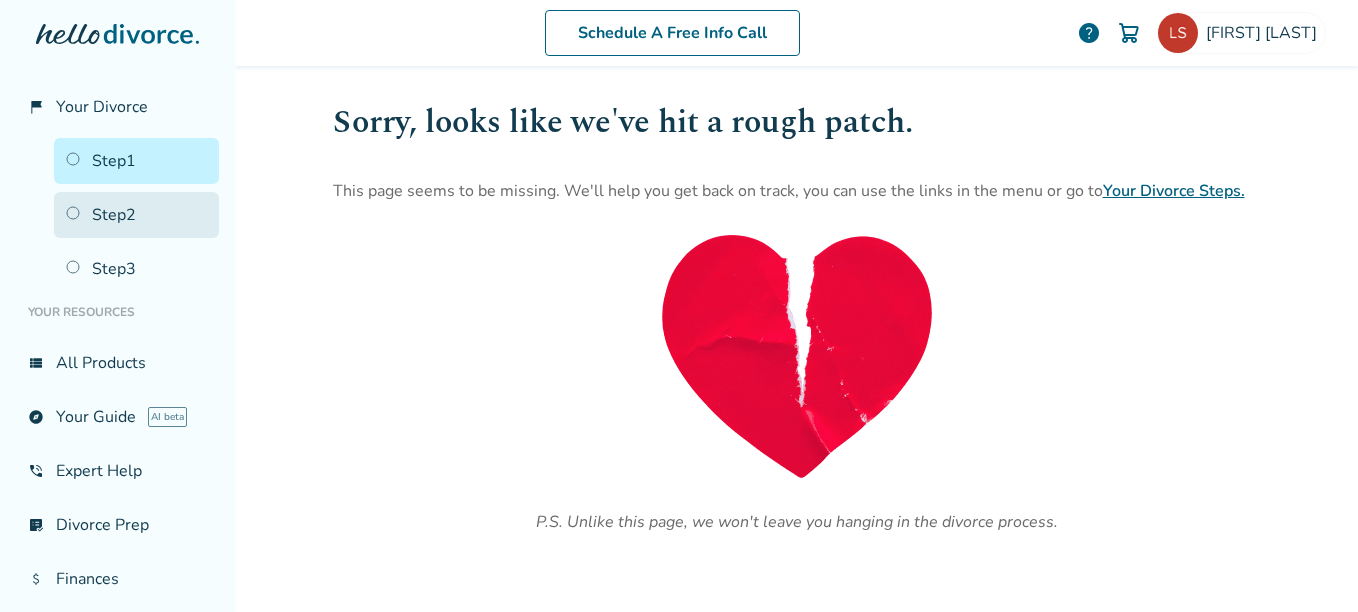 click on "Step  2" at bounding box center [136, 215] 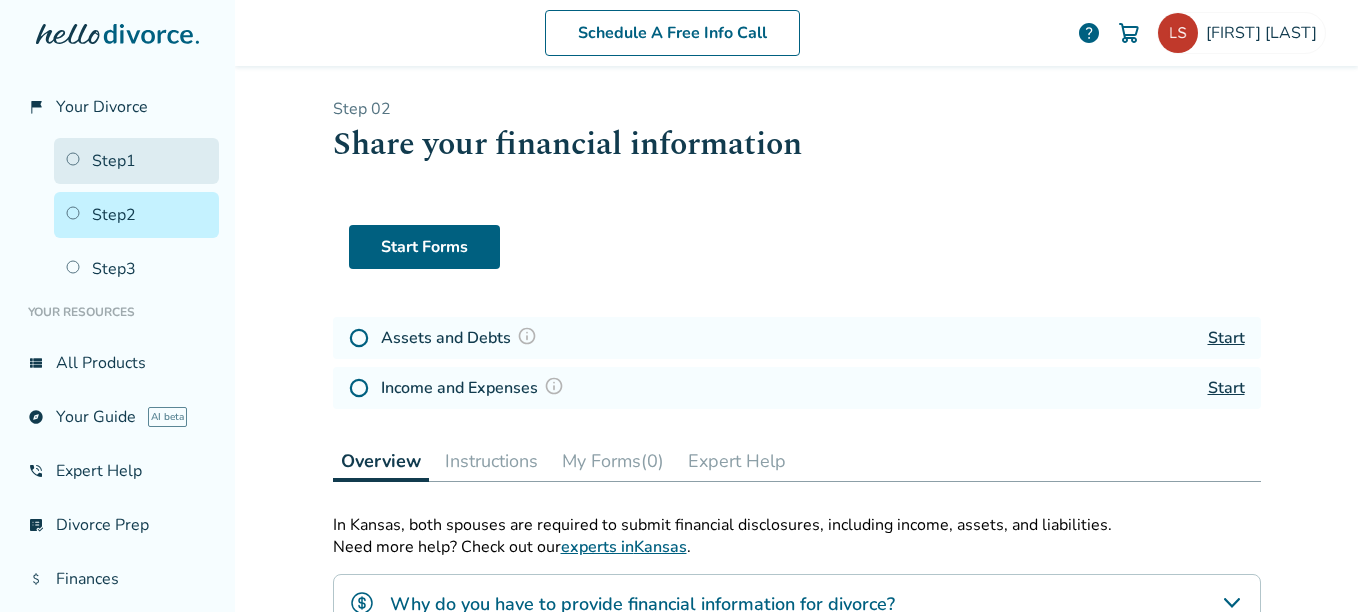 click on "Step  1" at bounding box center [136, 161] 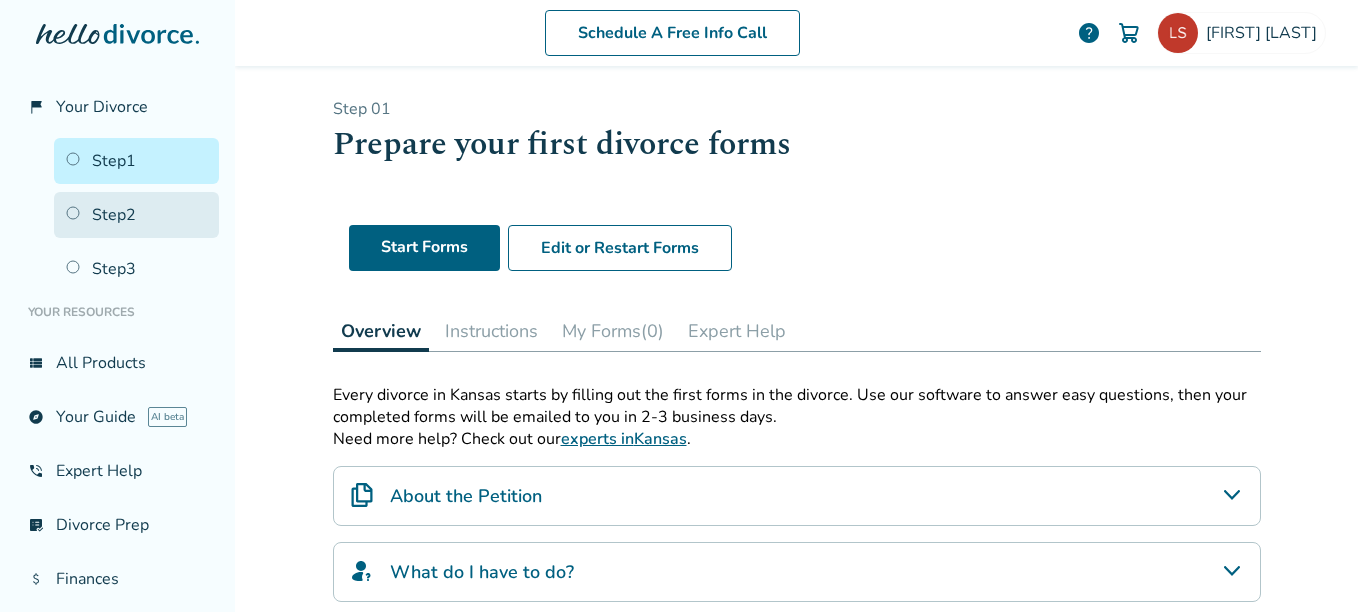 click on "Step  2" at bounding box center (136, 215) 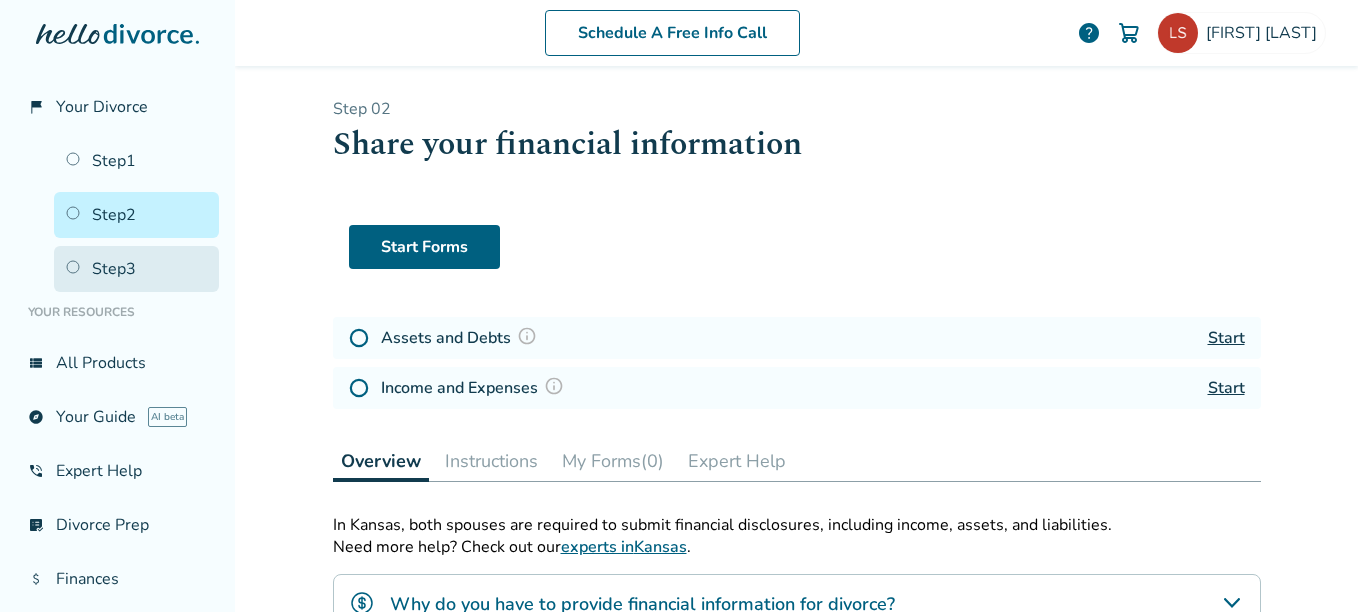 click on "Step  3" at bounding box center [136, 269] 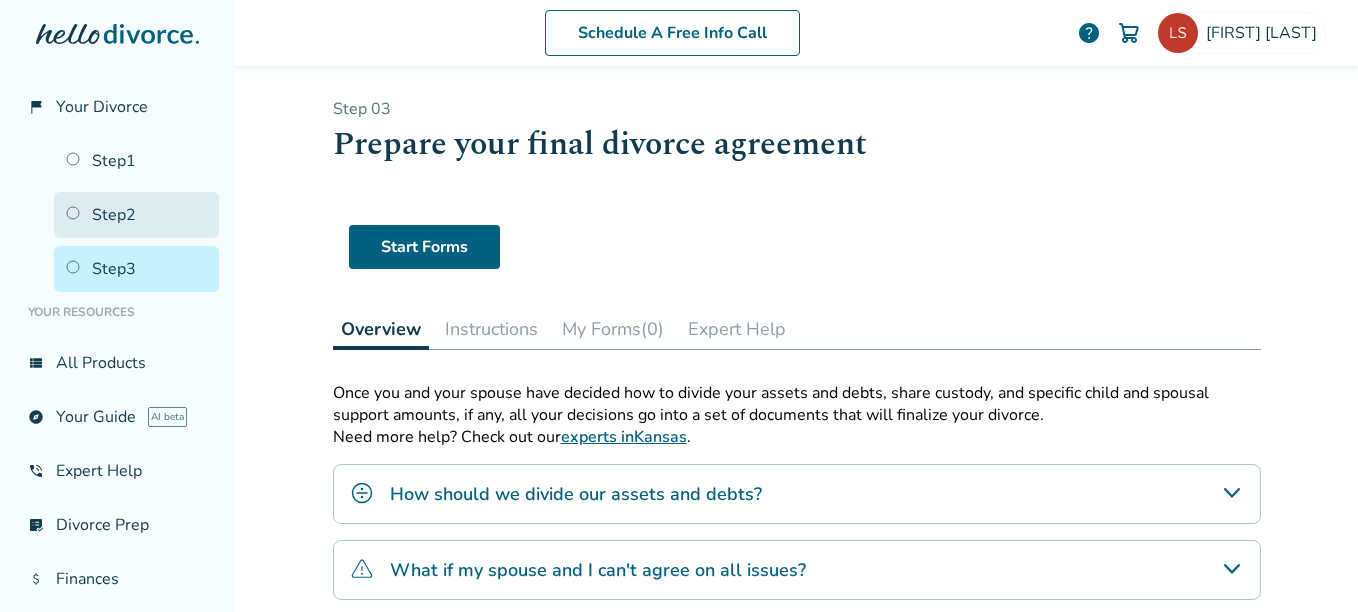 click on "Step  2" at bounding box center (136, 215) 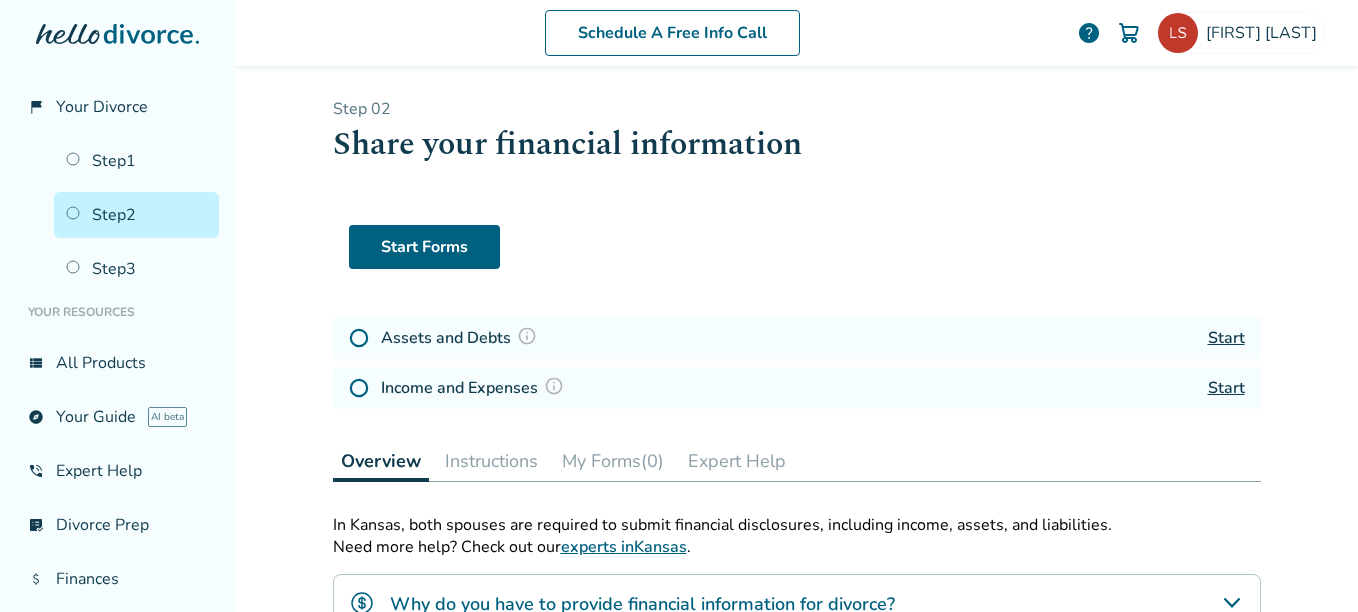 click on "Start" at bounding box center [1226, 338] 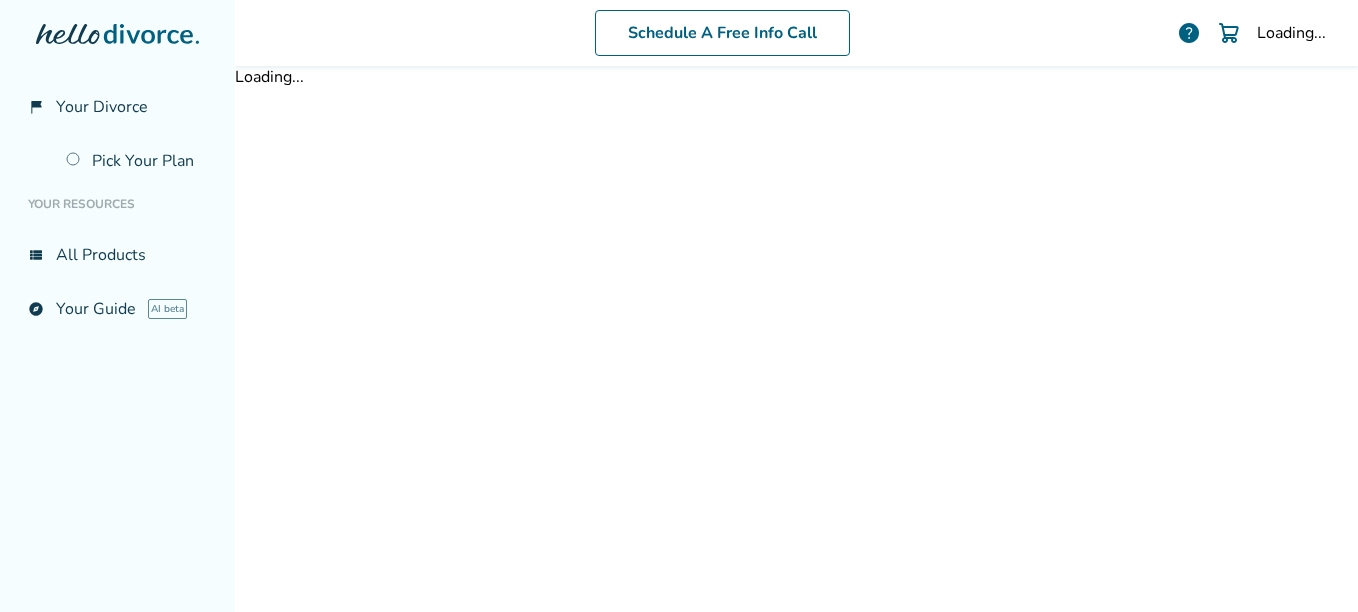 scroll, scrollTop: 0, scrollLeft: 0, axis: both 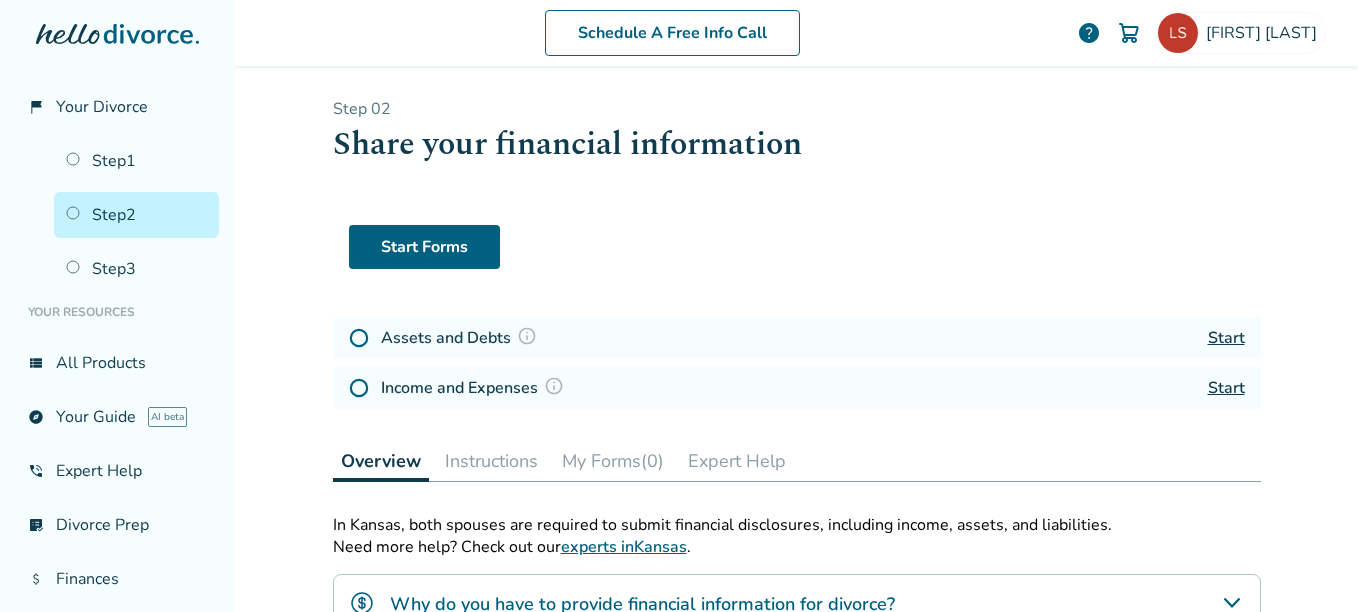 click on "Start" at bounding box center [1226, 338] 